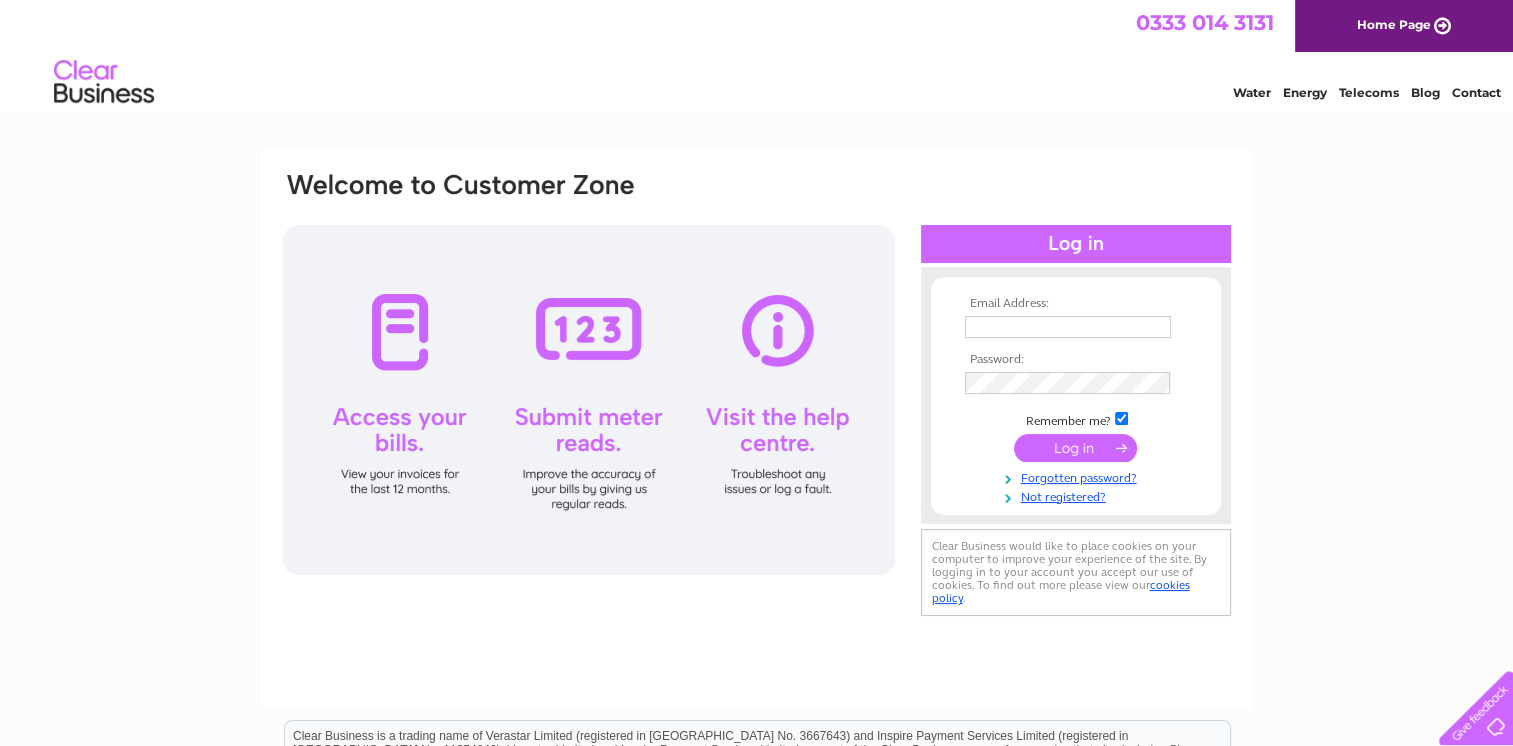 scroll, scrollTop: 0, scrollLeft: 0, axis: both 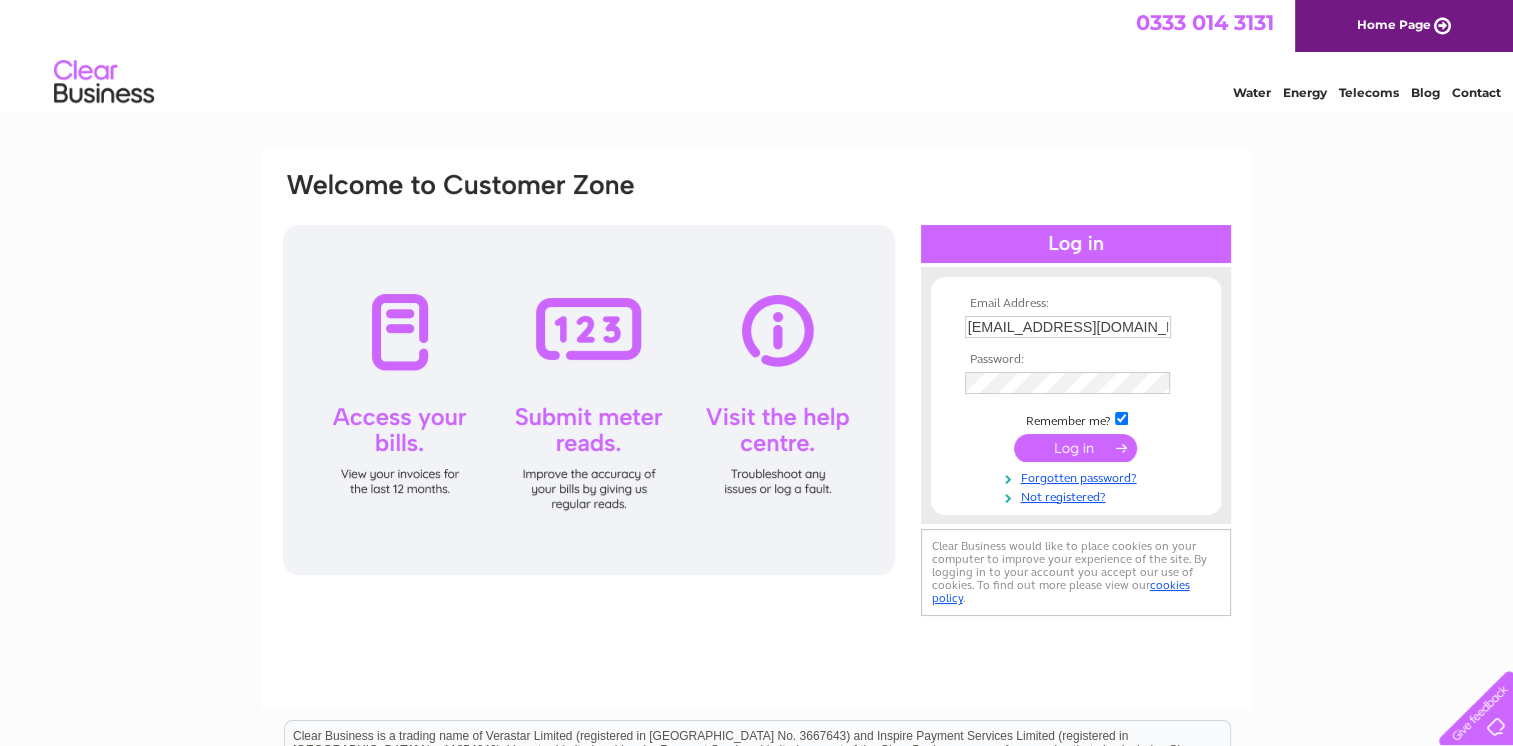 click at bounding box center (1075, 448) 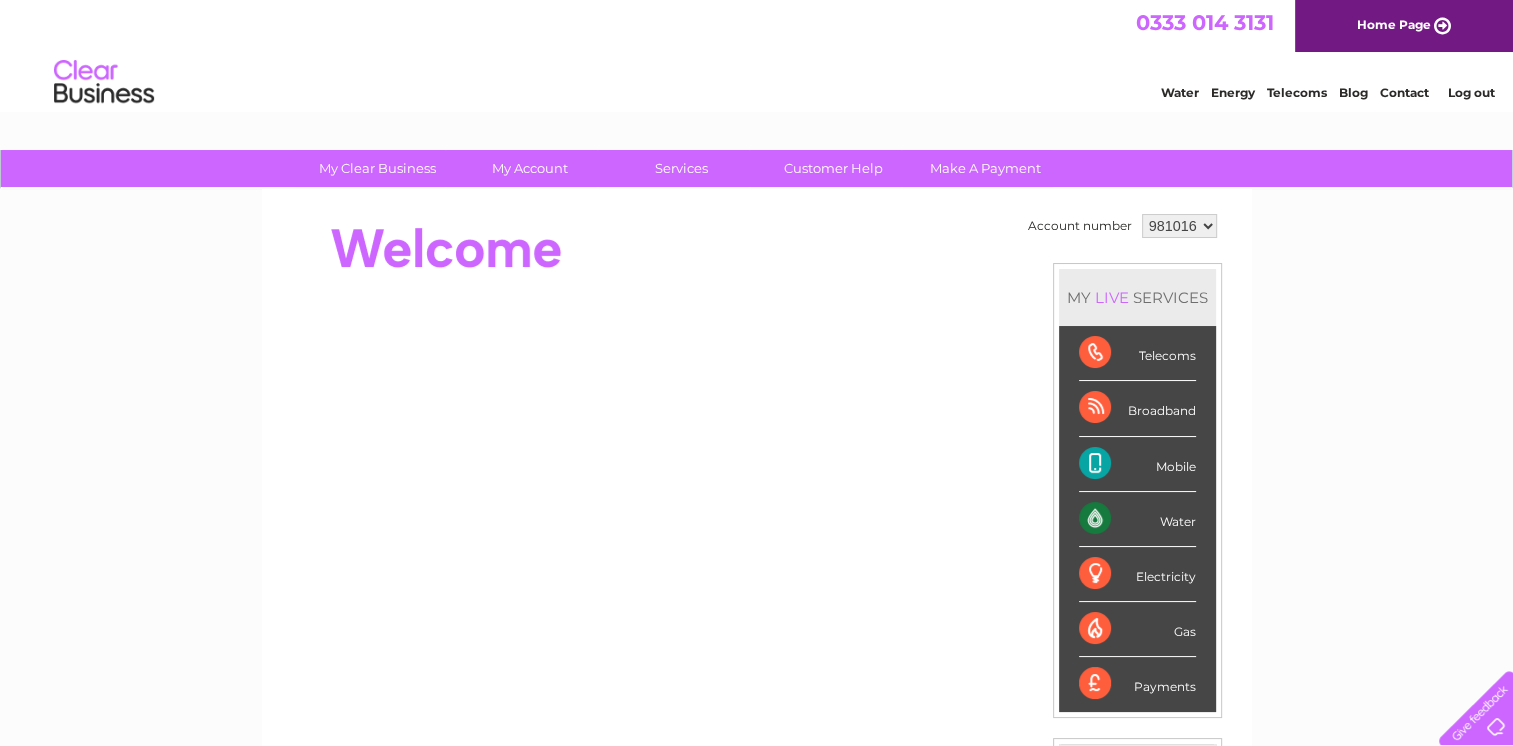 scroll, scrollTop: 0, scrollLeft: 0, axis: both 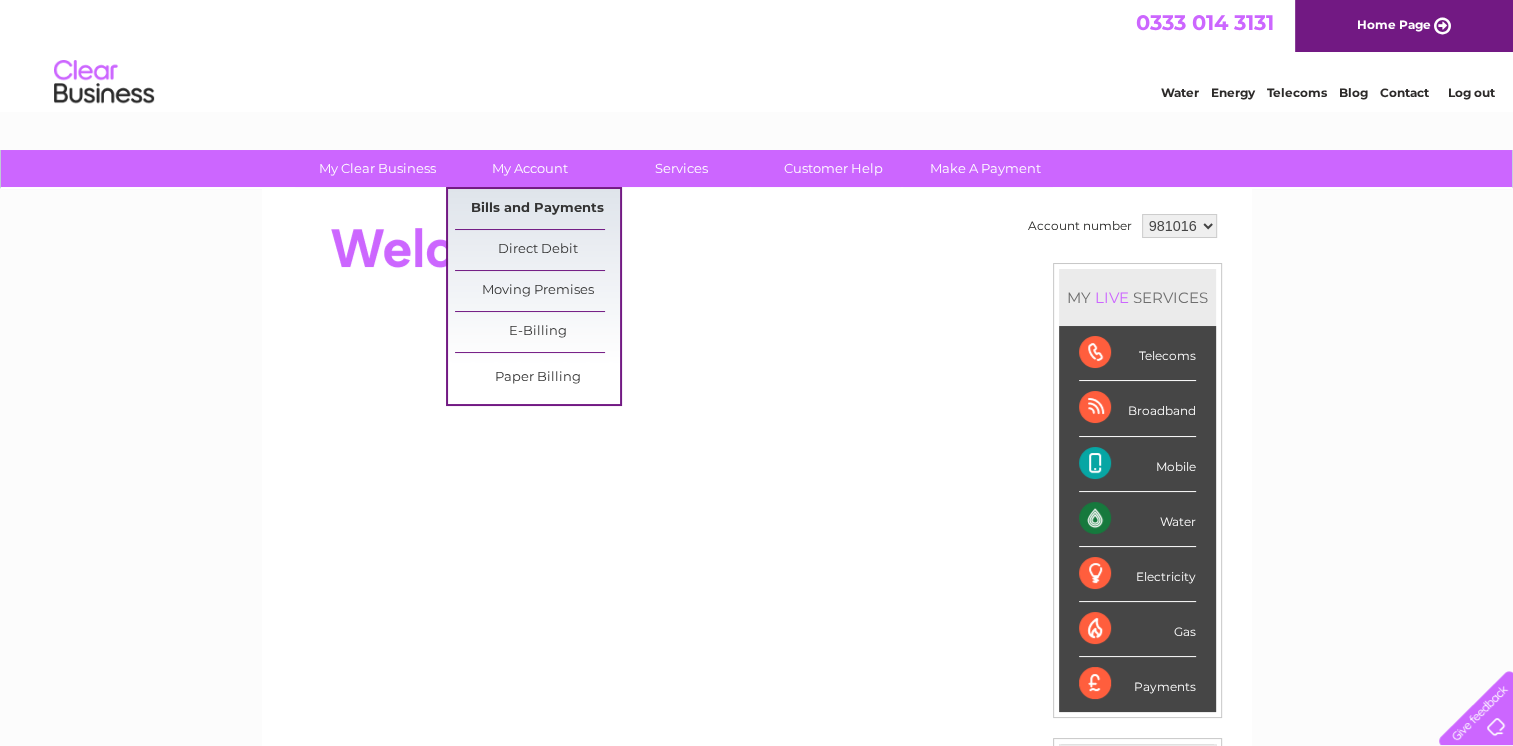 click on "Bills and Payments" at bounding box center [537, 209] 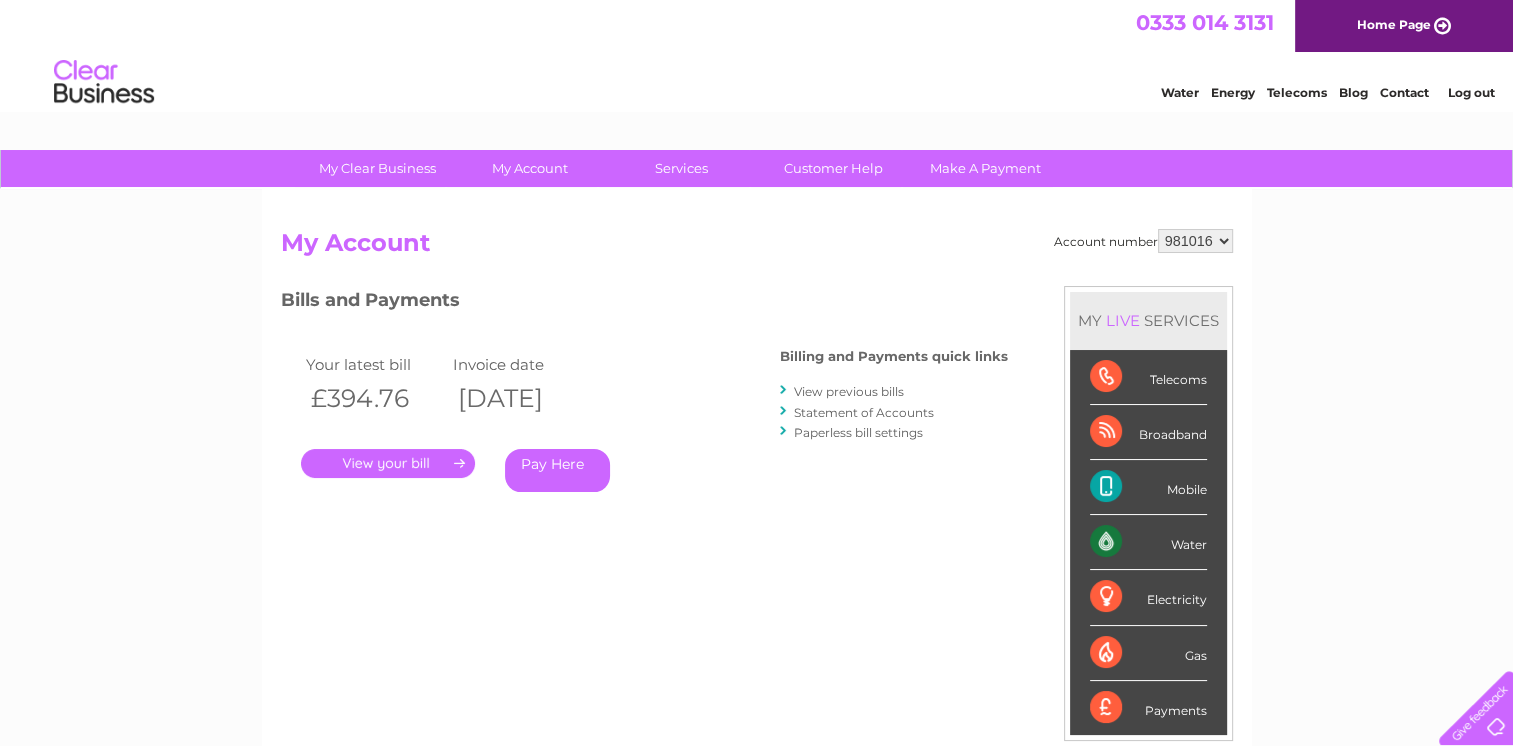 scroll, scrollTop: 0, scrollLeft: 0, axis: both 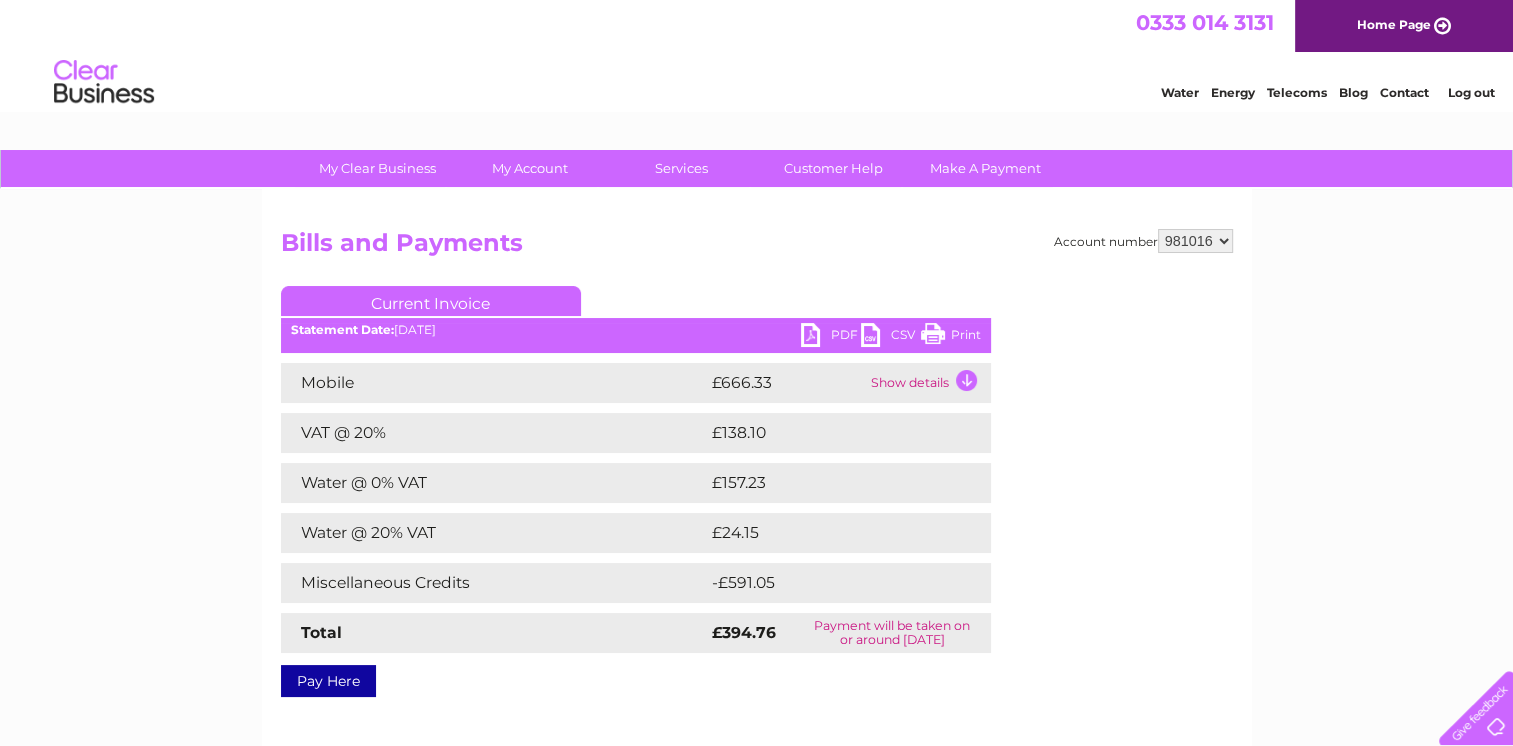 click on "PDF" at bounding box center (831, 337) 